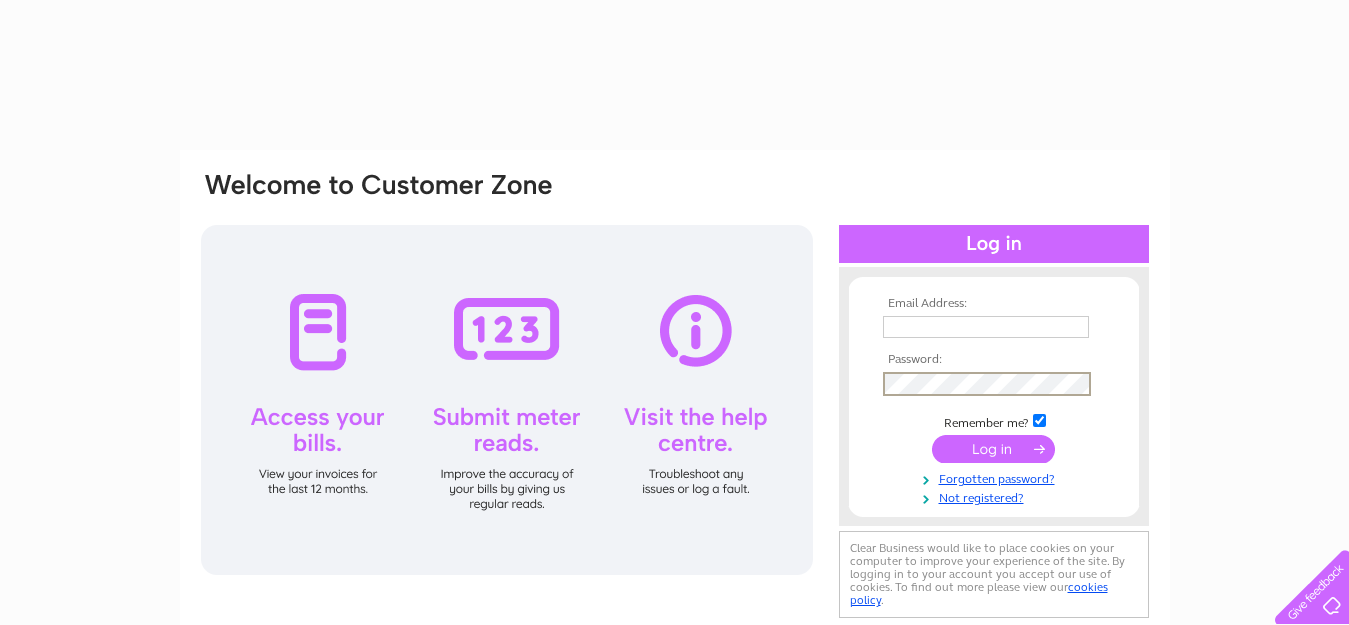 scroll, scrollTop: 0, scrollLeft: 0, axis: both 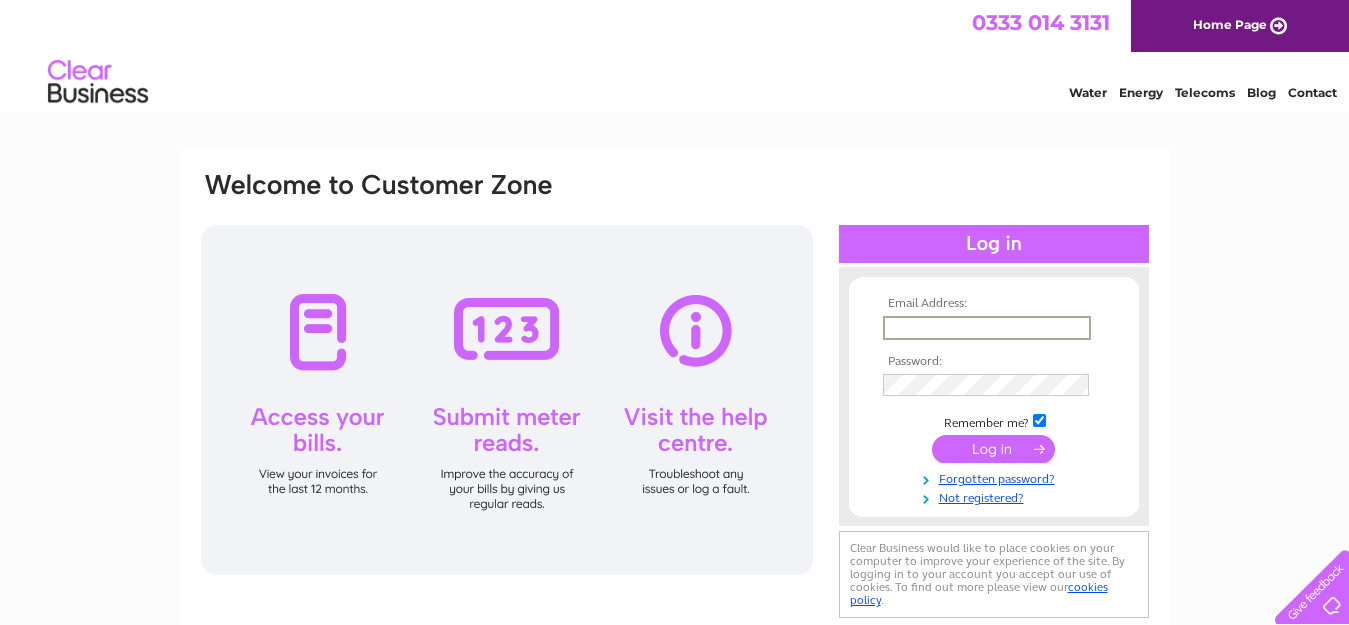 type on "tvracing@btinternet.com" 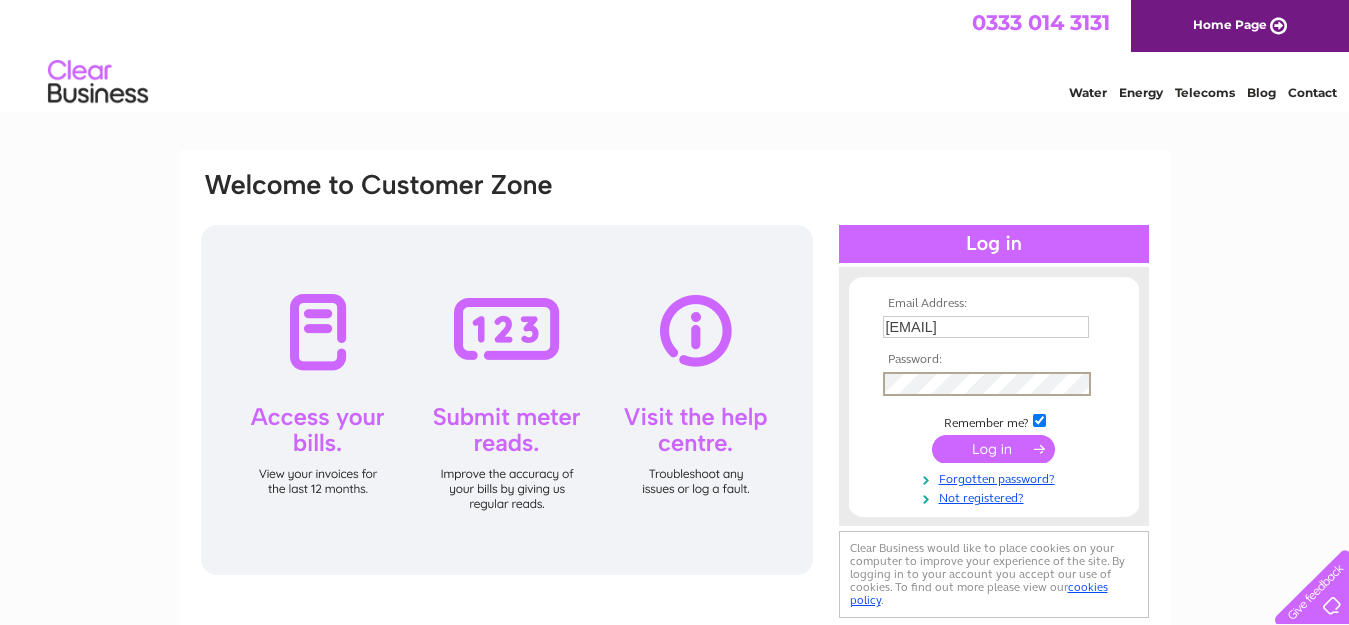 click at bounding box center [993, 449] 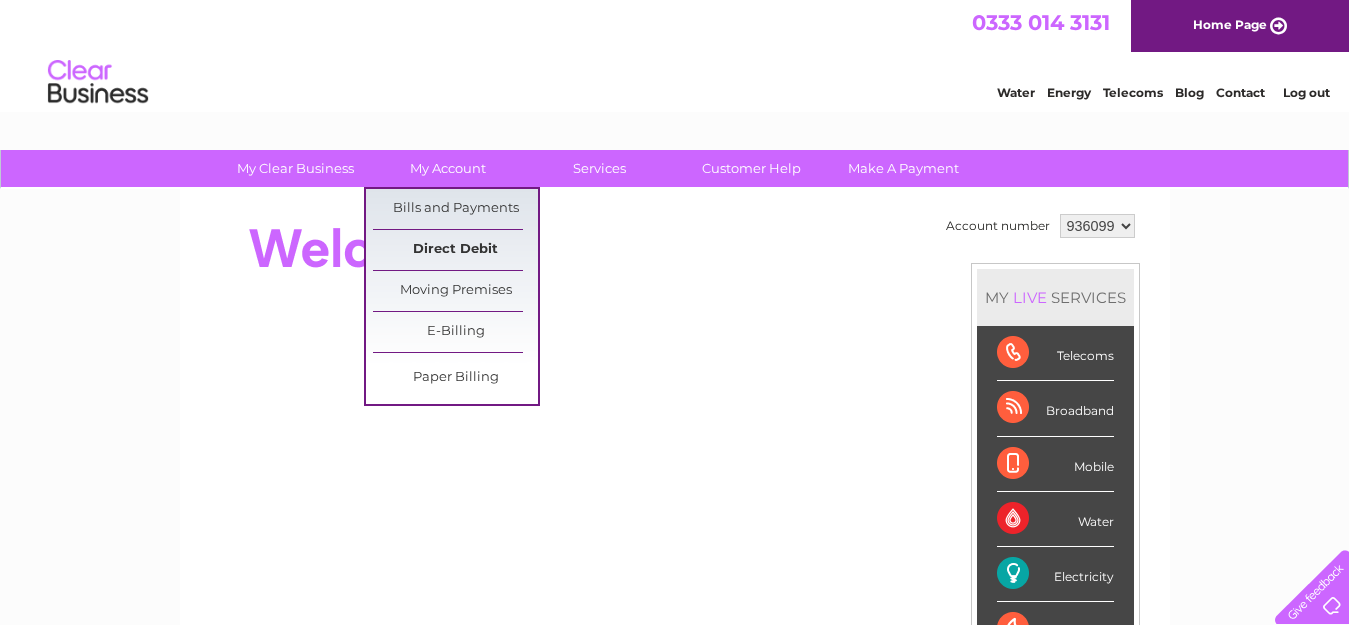 scroll, scrollTop: 0, scrollLeft: 0, axis: both 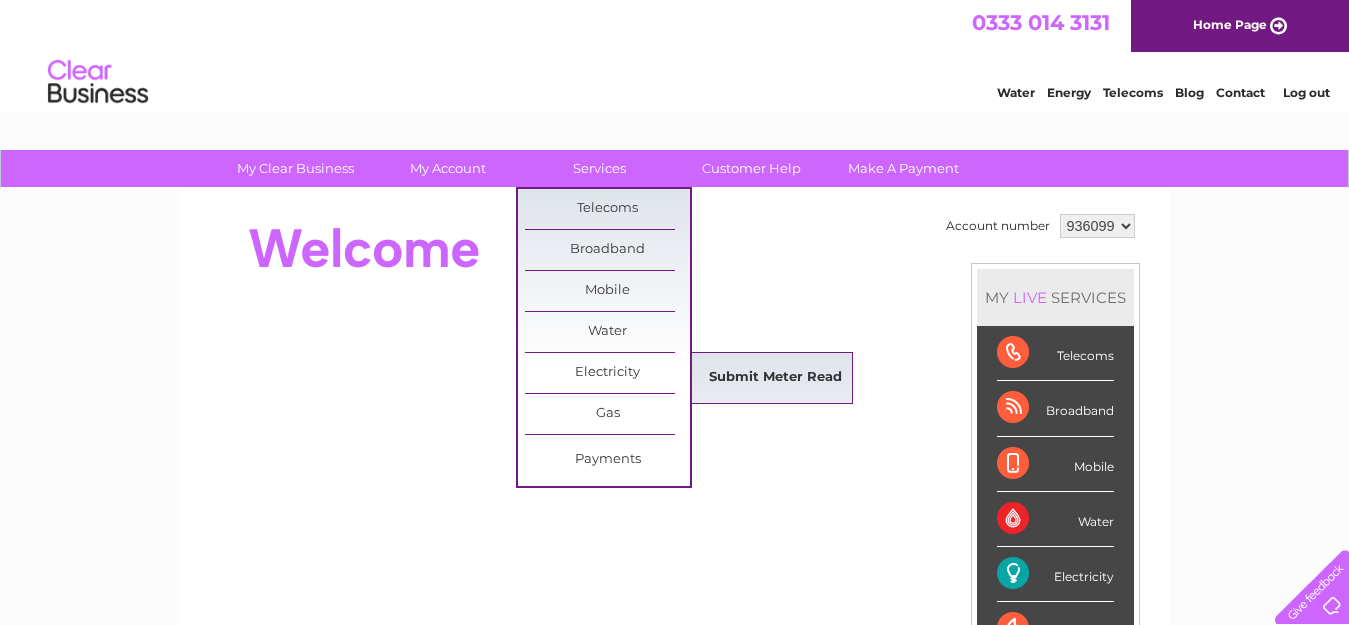 click on "Submit Meter Read" at bounding box center [775, 378] 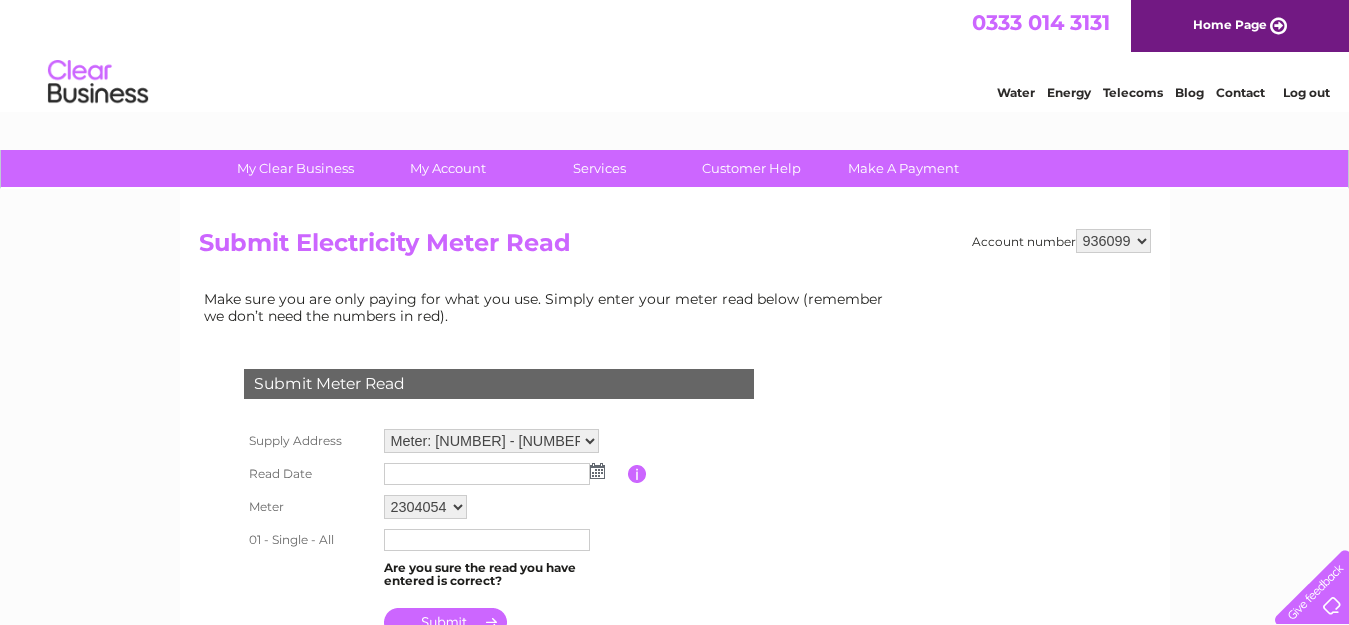 scroll, scrollTop: 0, scrollLeft: 0, axis: both 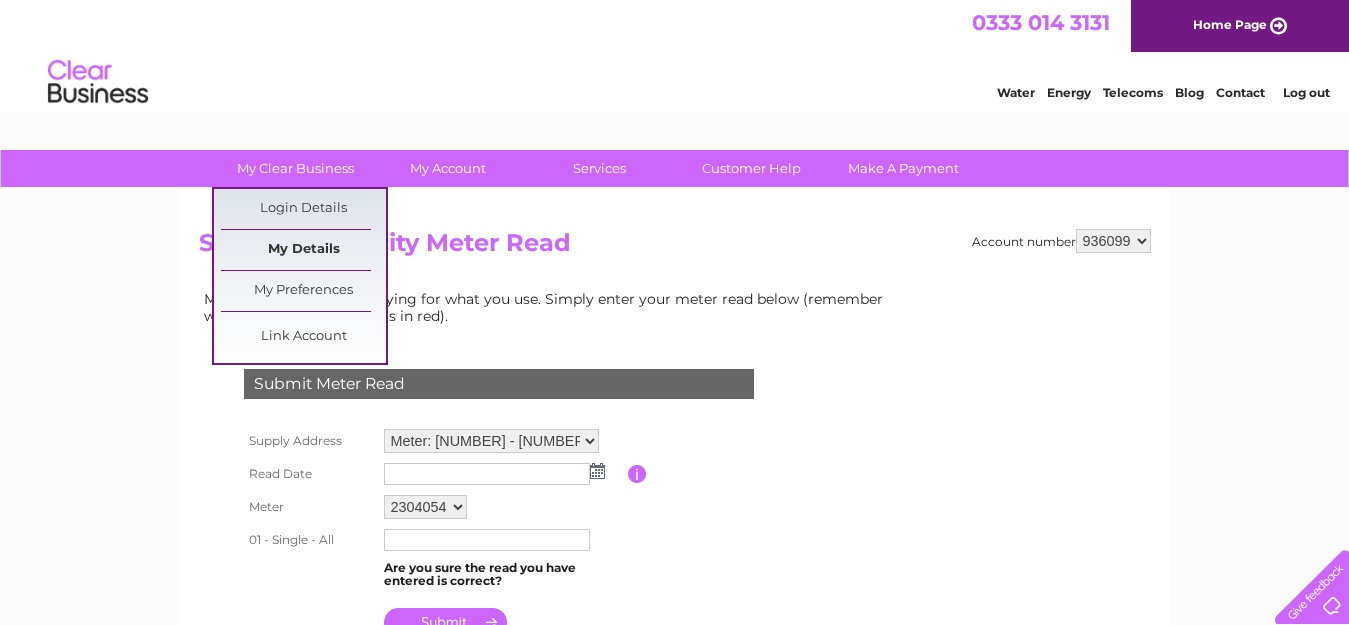 click on "My Details" at bounding box center (303, 250) 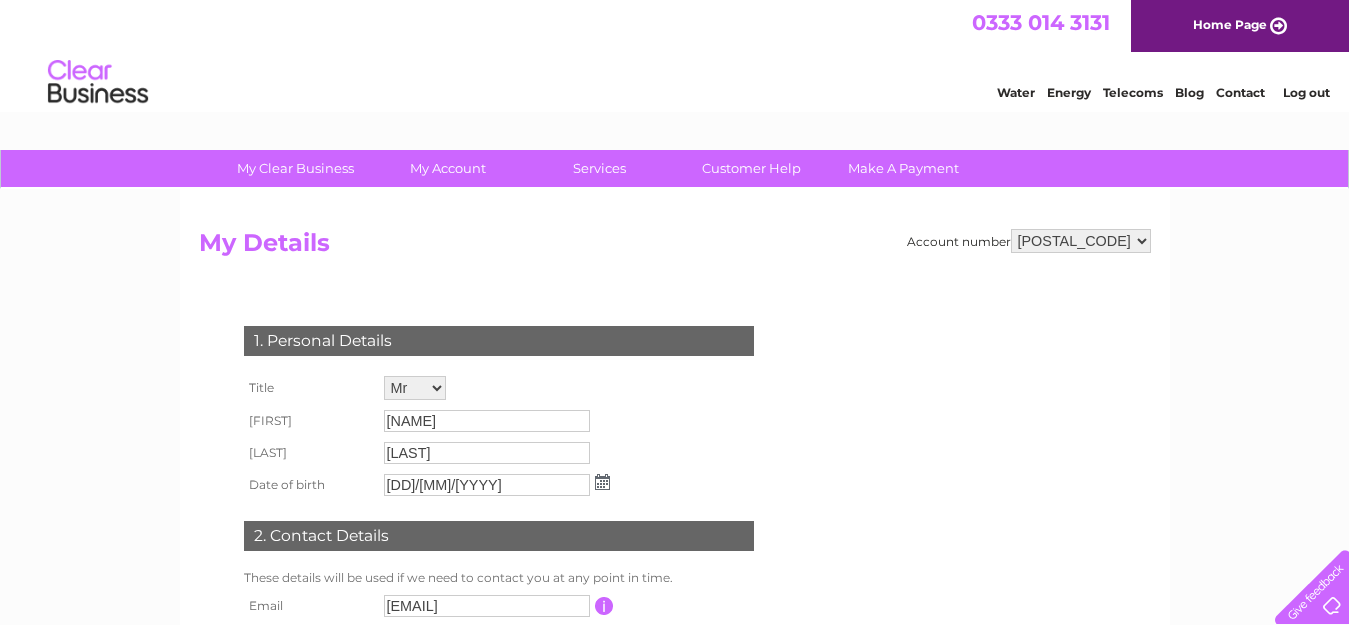 scroll, scrollTop: 0, scrollLeft: 0, axis: both 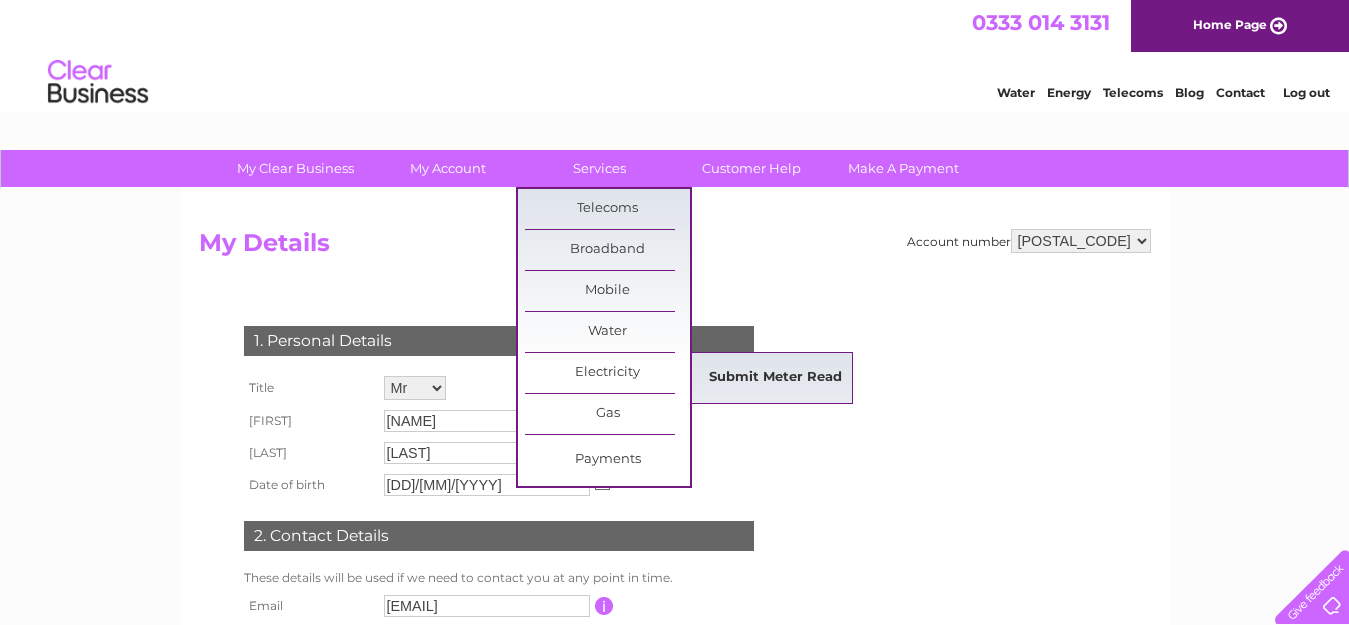 click on "Submit Meter Read" at bounding box center [775, 378] 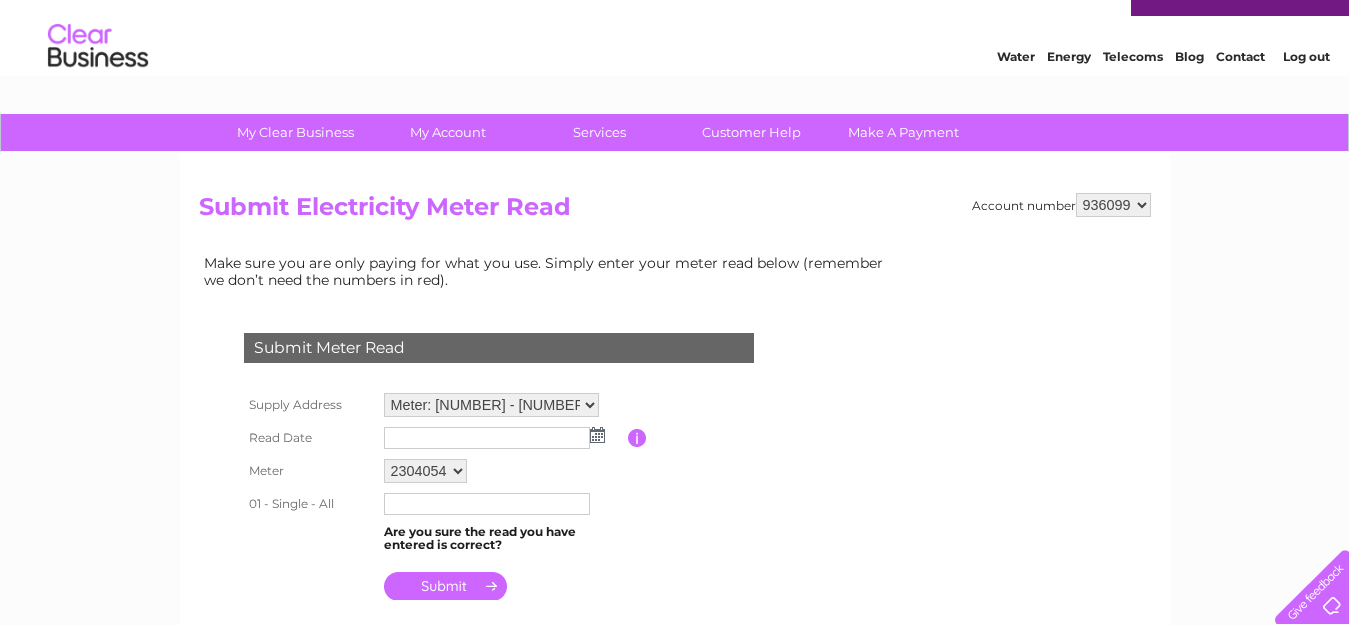 scroll, scrollTop: 0, scrollLeft: 0, axis: both 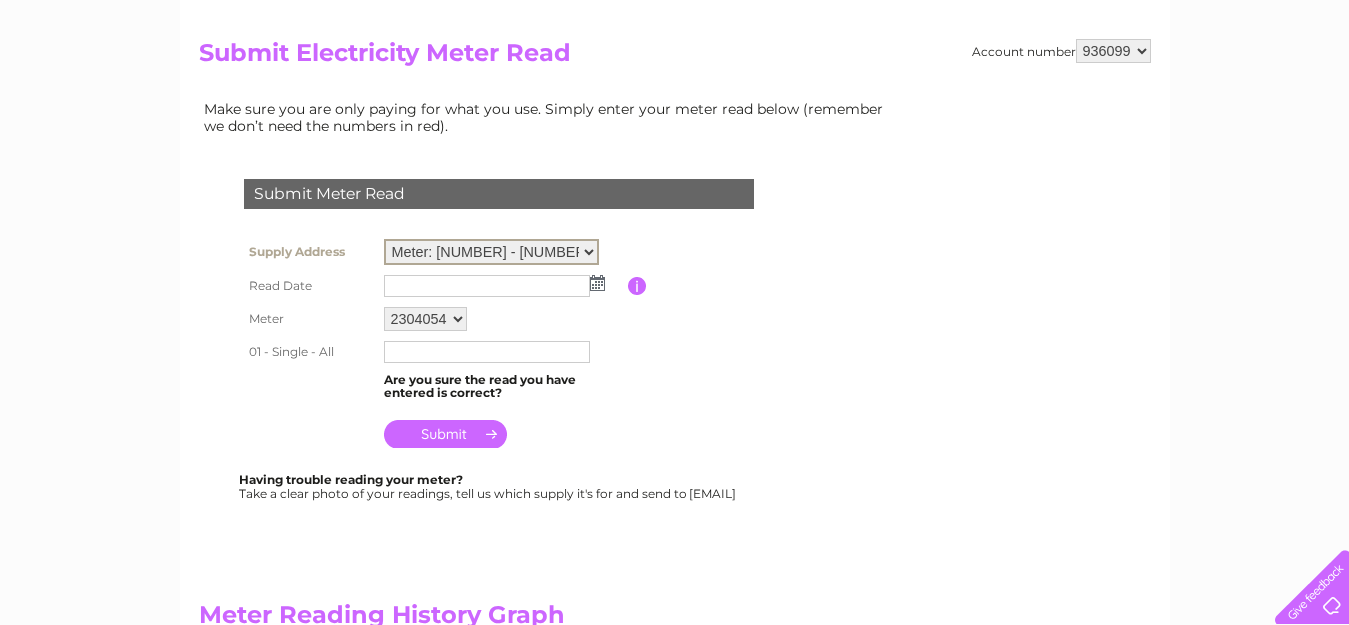 click on "Meter: 2304054 - 70 Bridgend Road, Bridgend, CF32 9AP" at bounding box center [491, 252] 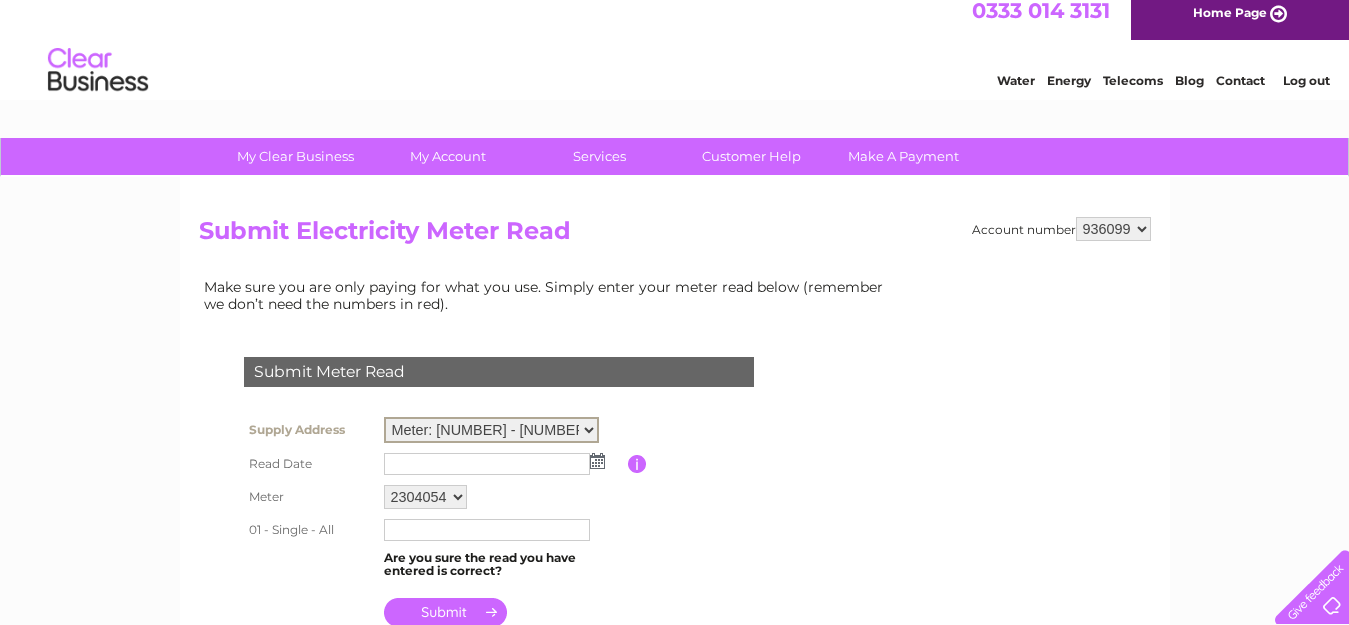 scroll, scrollTop: 0, scrollLeft: 0, axis: both 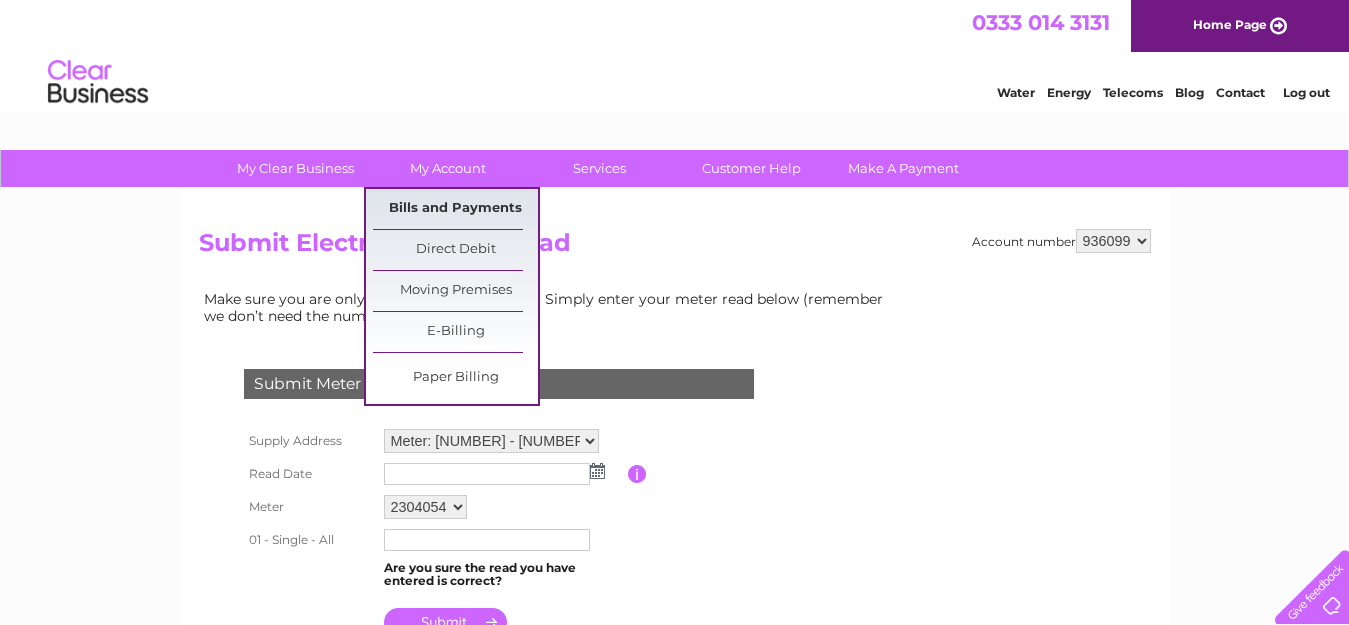 click on "Bills and Payments" at bounding box center [455, 209] 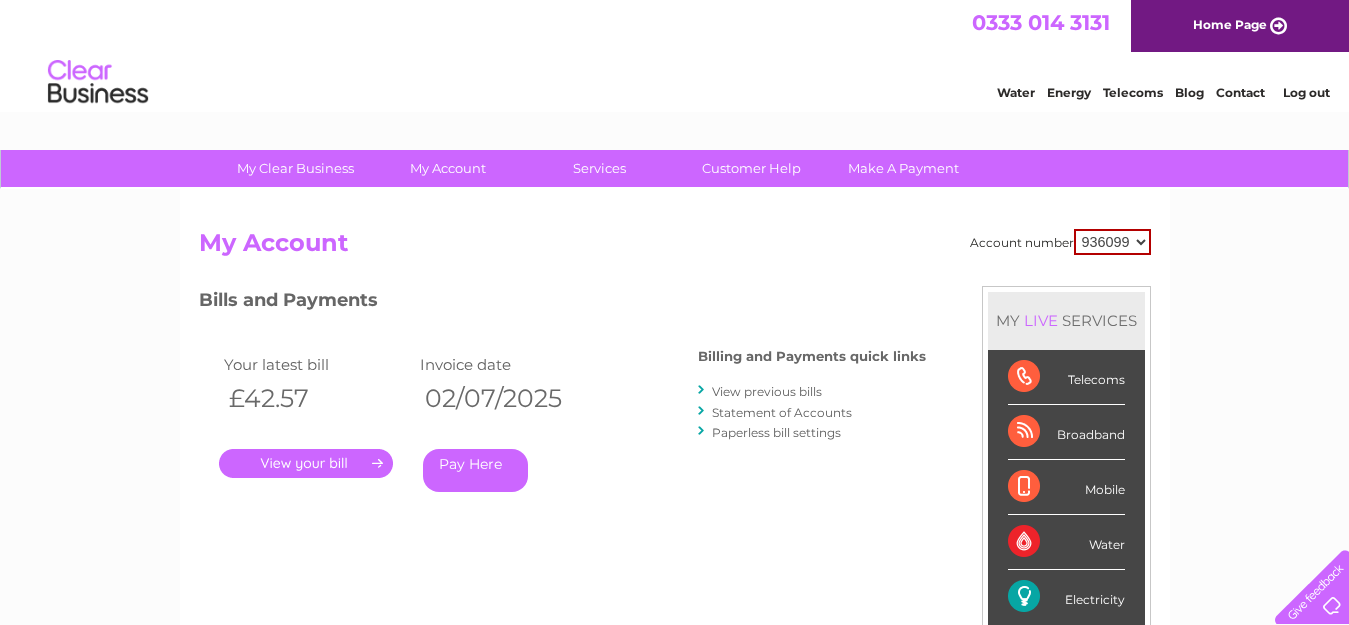 scroll, scrollTop: 0, scrollLeft: 0, axis: both 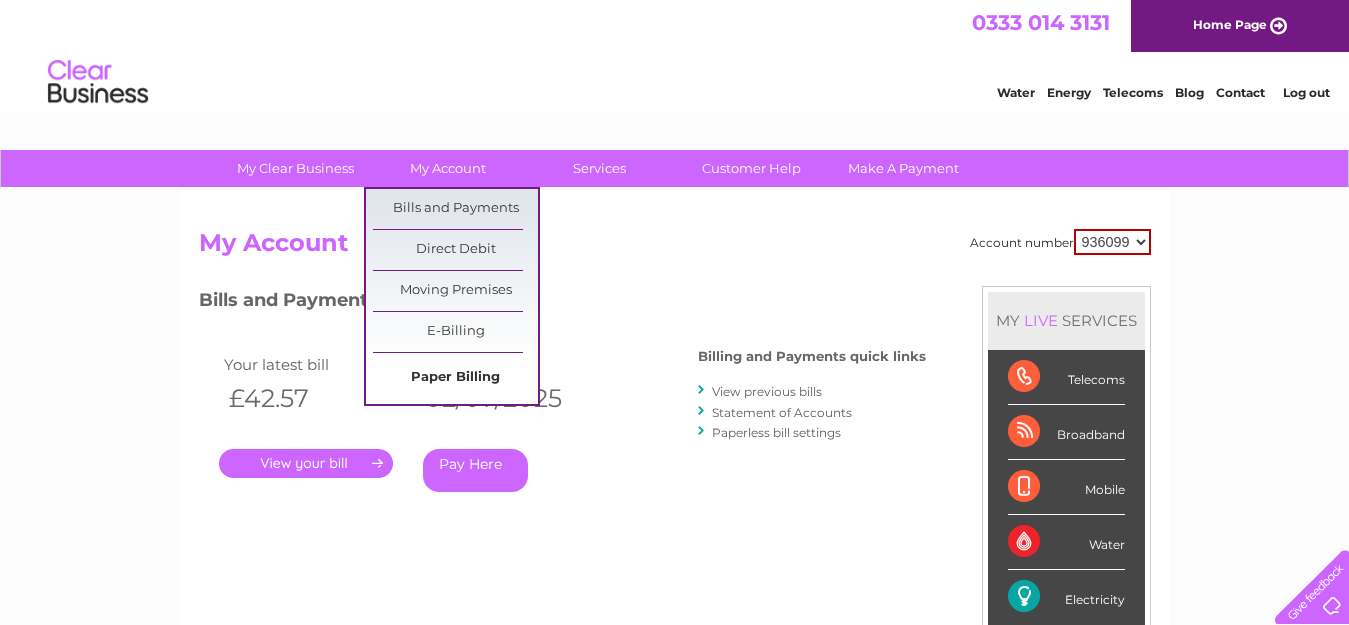 click on "Paper Billing" at bounding box center [455, 378] 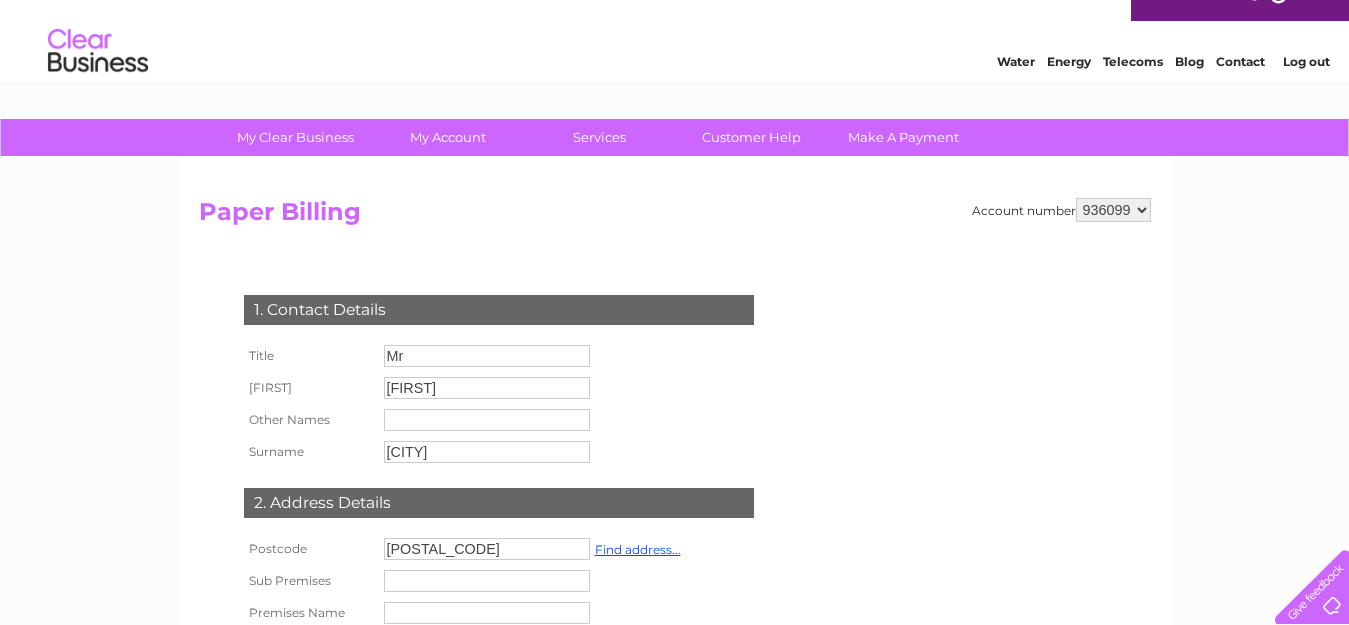 scroll, scrollTop: 0, scrollLeft: 0, axis: both 